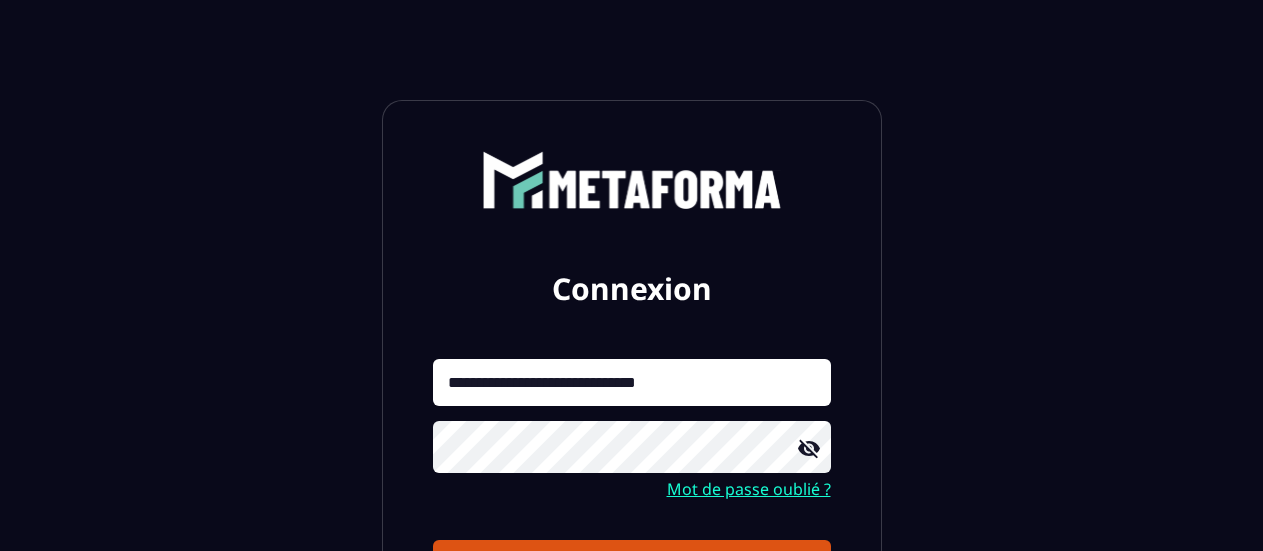 scroll, scrollTop: 243, scrollLeft: 0, axis: vertical 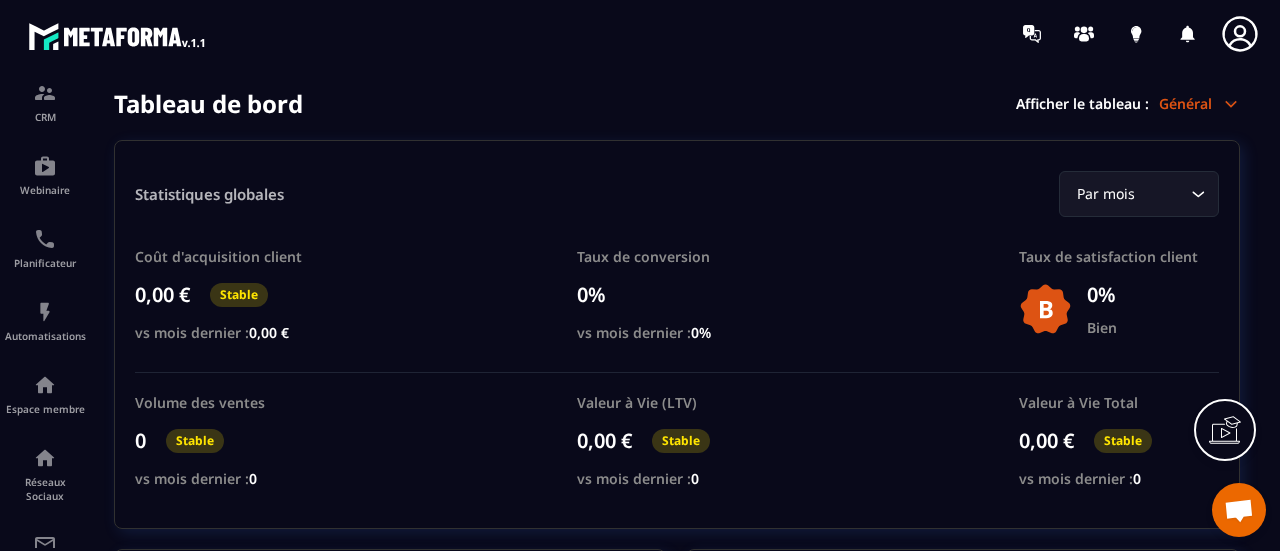 click at bounding box center [1141, 34] 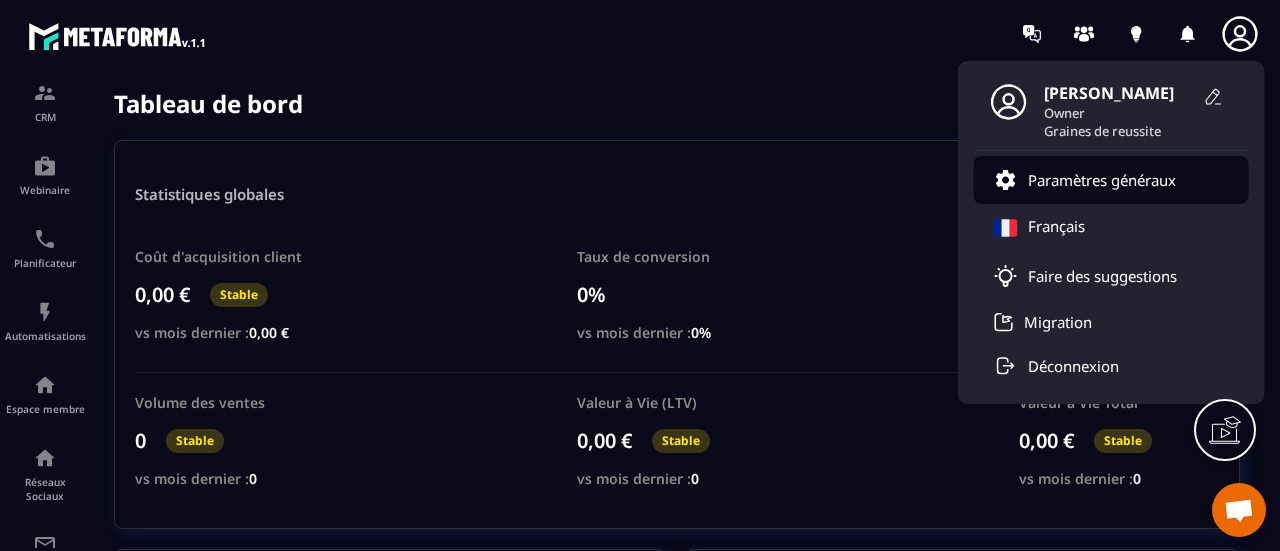 click on "Paramètres généraux" at bounding box center [1085, 180] 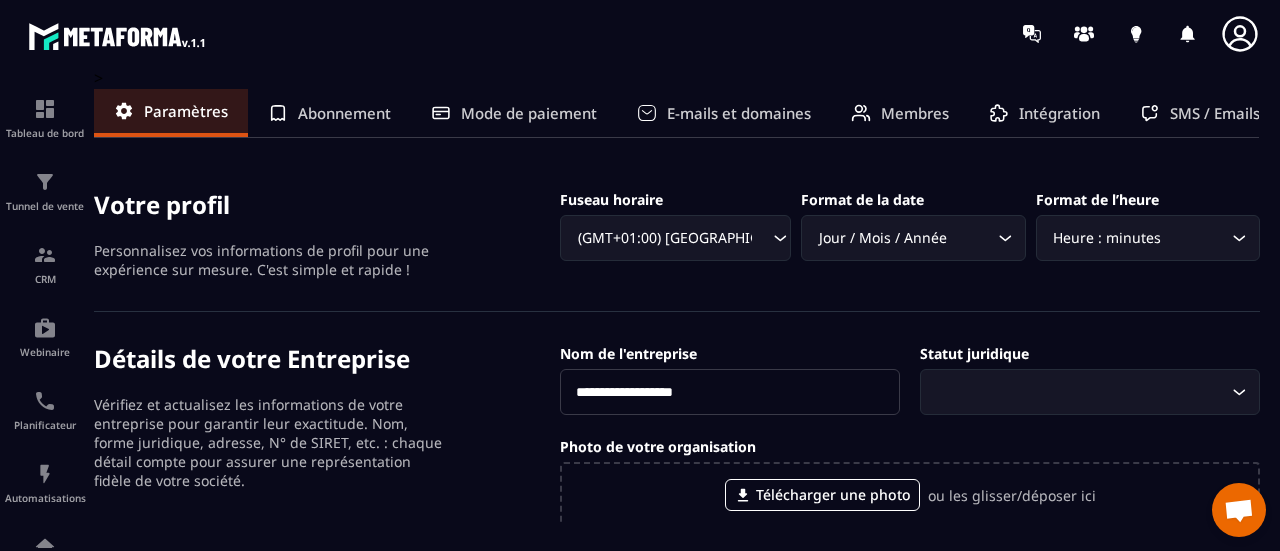 click on "Abonnement" 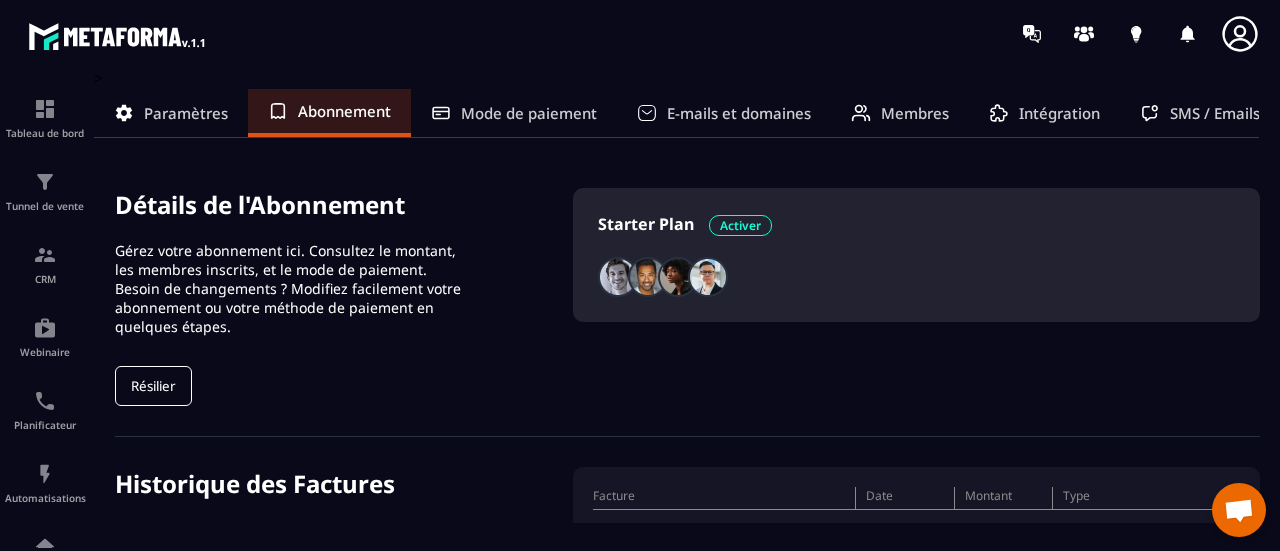 scroll, scrollTop: 26, scrollLeft: 0, axis: vertical 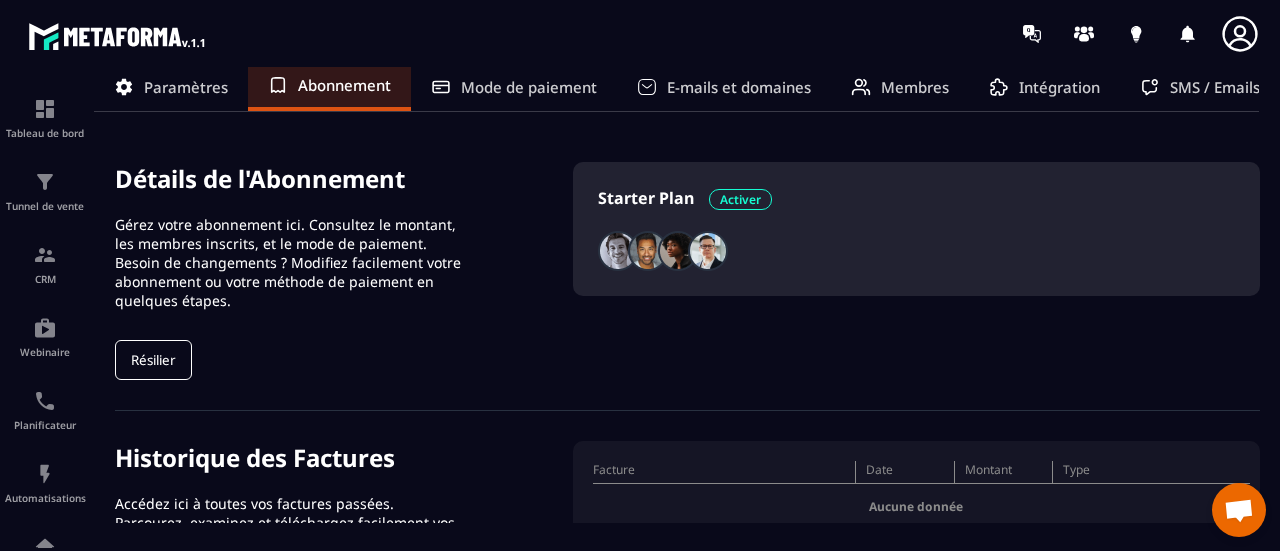 click on "Résilier" 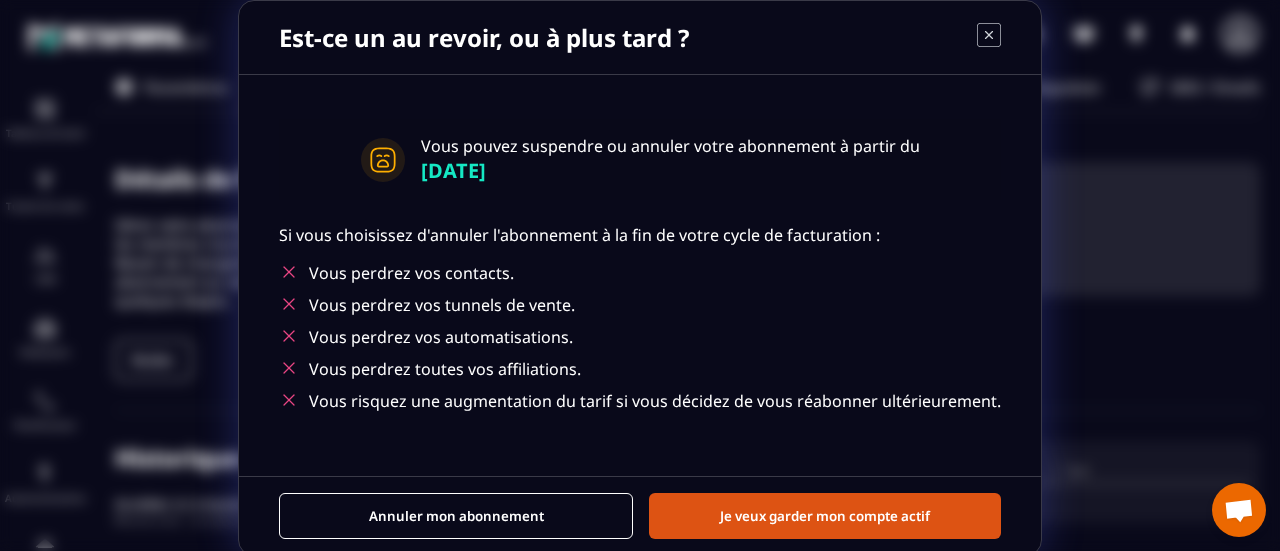 scroll, scrollTop: 3, scrollLeft: 0, axis: vertical 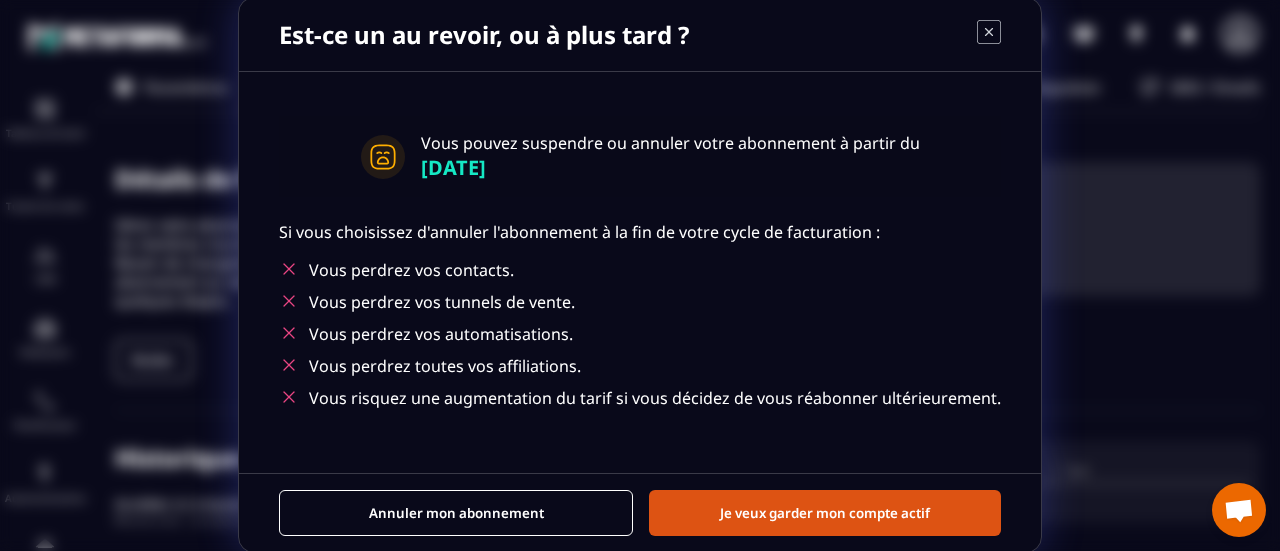 click on "Annuler mon abonnement" at bounding box center [456, 513] 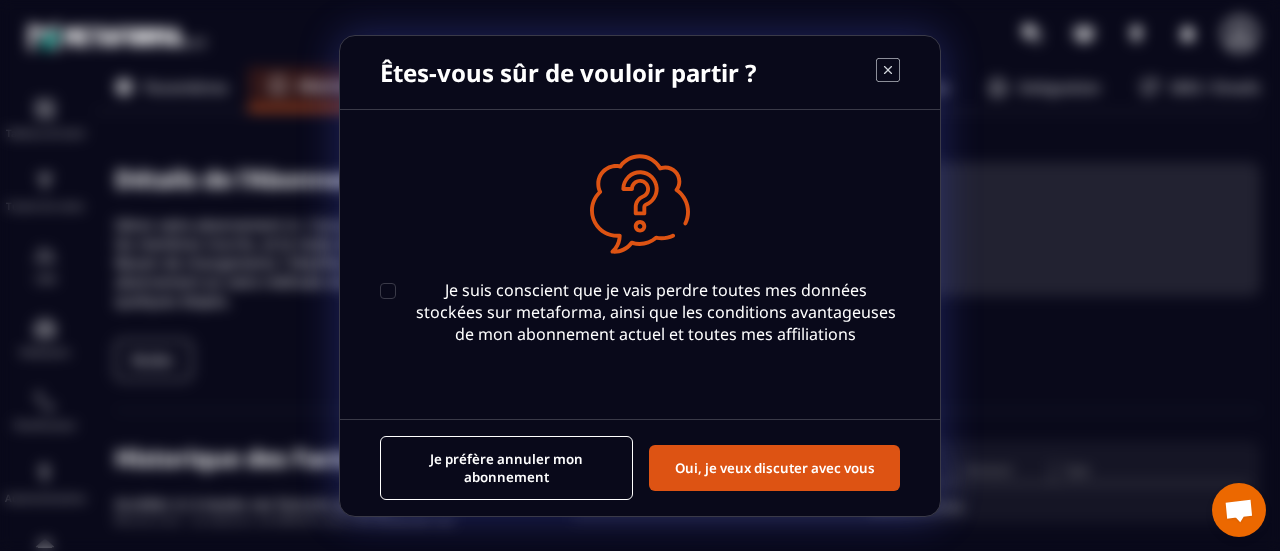 click on "Je suis conscient que je vais perdre toutes mes données stockées sur metaforma, ainsi que les conditions avantageuses de mon abonnement actuel et toutes mes affiliations" at bounding box center [640, 274] 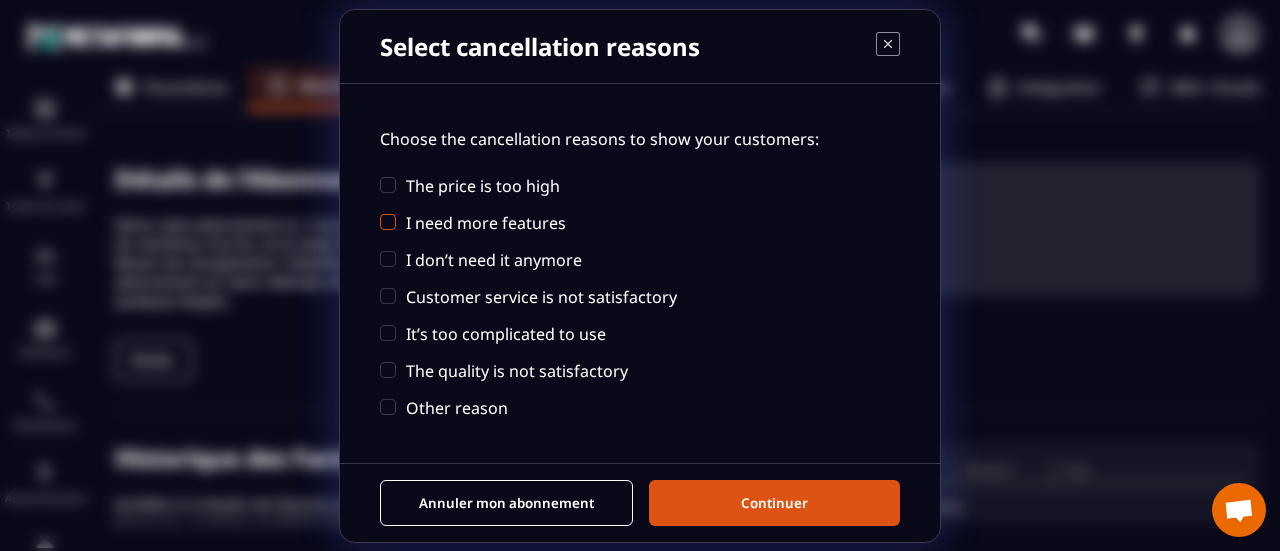 click on "I need more features" at bounding box center [486, 223] 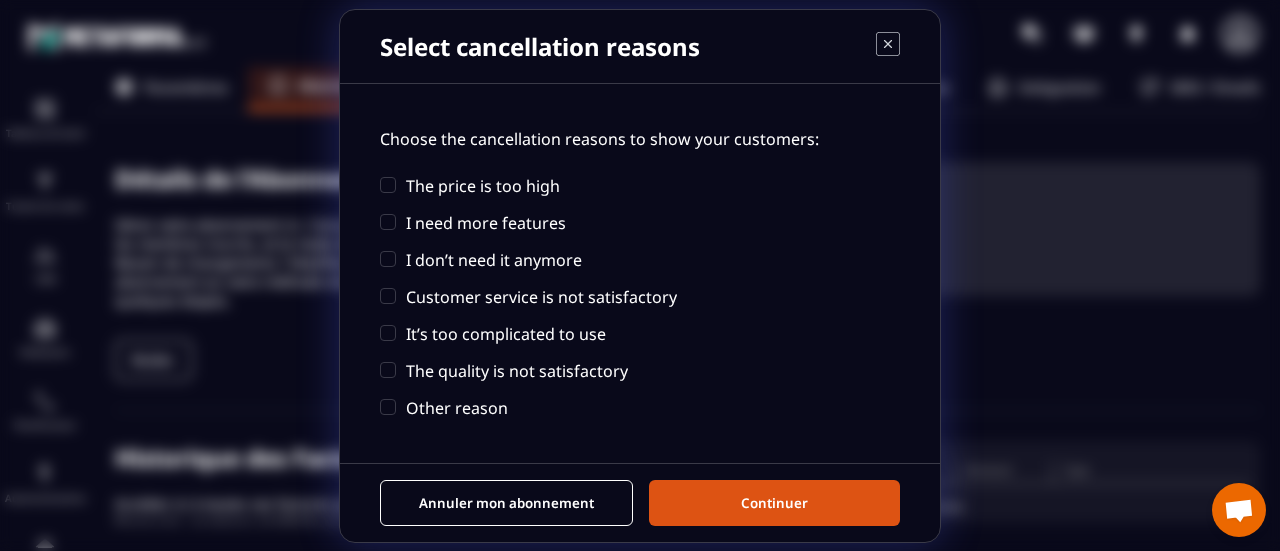 click on "Annuler mon abonnement Continuer" at bounding box center [640, 502] 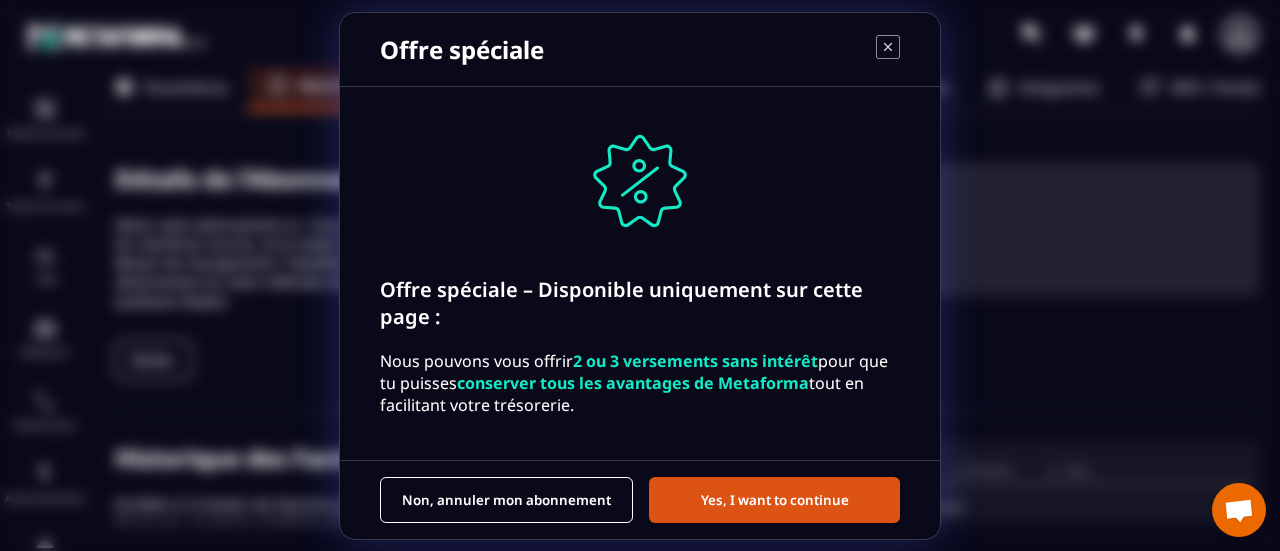 click on "Non, annuler mon abonnement" at bounding box center (506, 500) 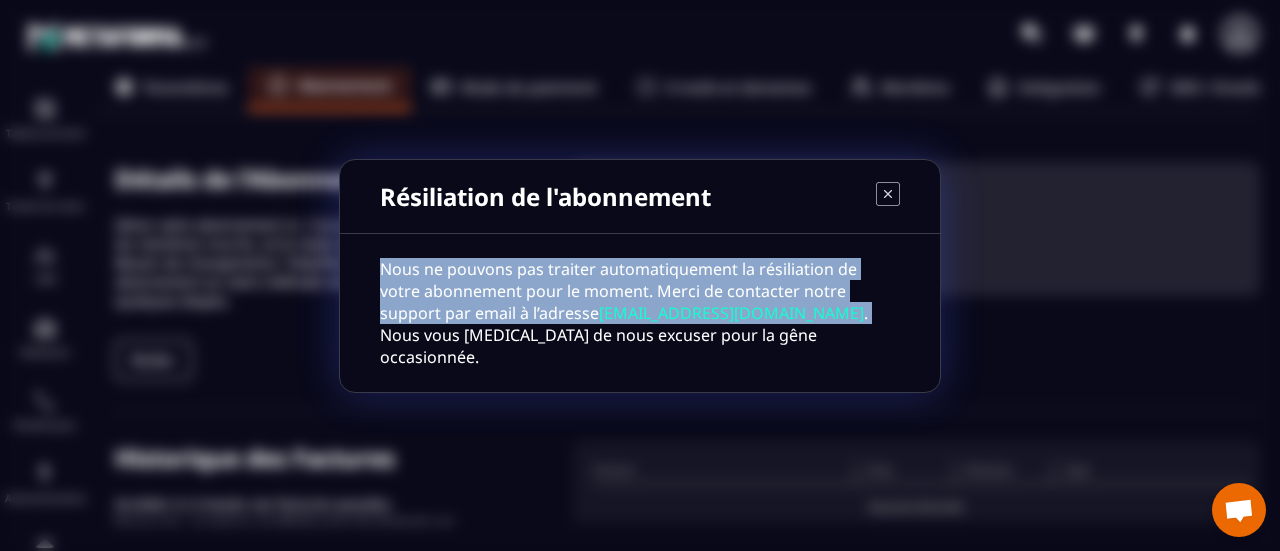 drag, startPoint x: 882, startPoint y: 211, endPoint x: 689, endPoint y: 311, distance: 217.36835 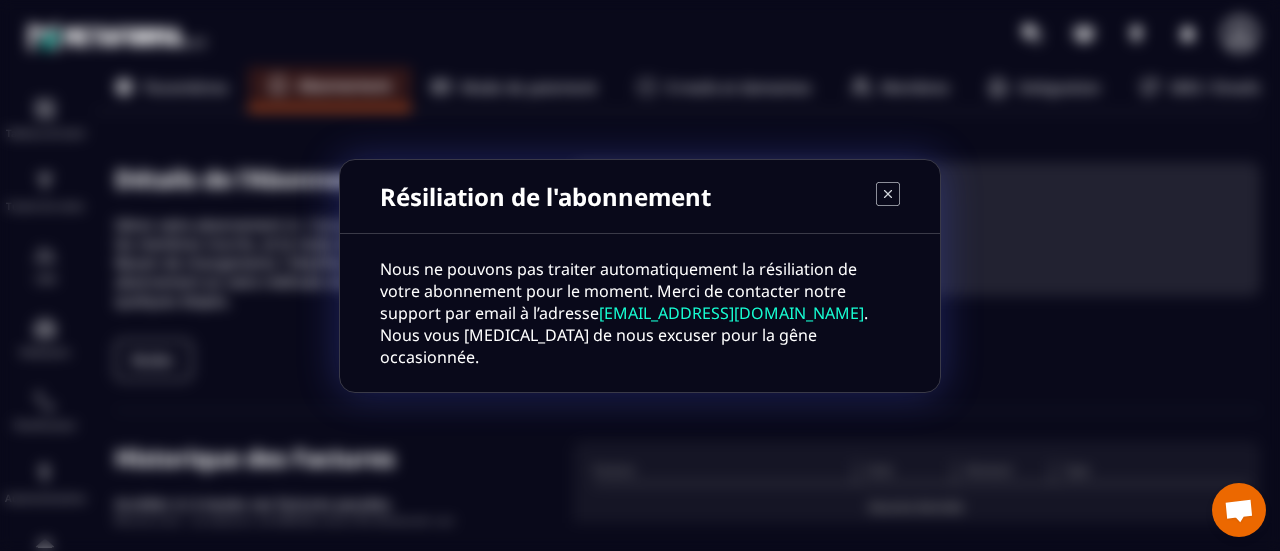 click on "Nous ne pouvons pas traiter automatiquement la résiliation de votre abonnement pour le moment. Merci de contacter notre support par email à l’adresse  [EMAIL_ADDRESS][DOMAIN_NAME] . Nous vous [MEDICAL_DATA] de nous excuser pour la gêne occasionnée." at bounding box center (640, 313) 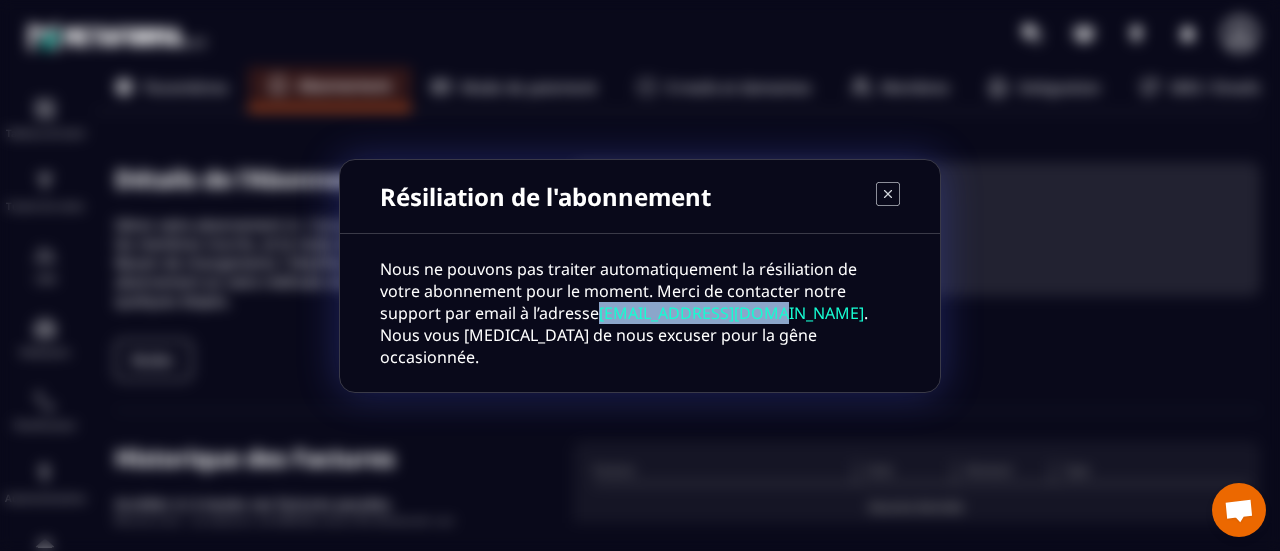 drag, startPoint x: 679, startPoint y: 329, endPoint x: 509, endPoint y: 321, distance: 170.18813 